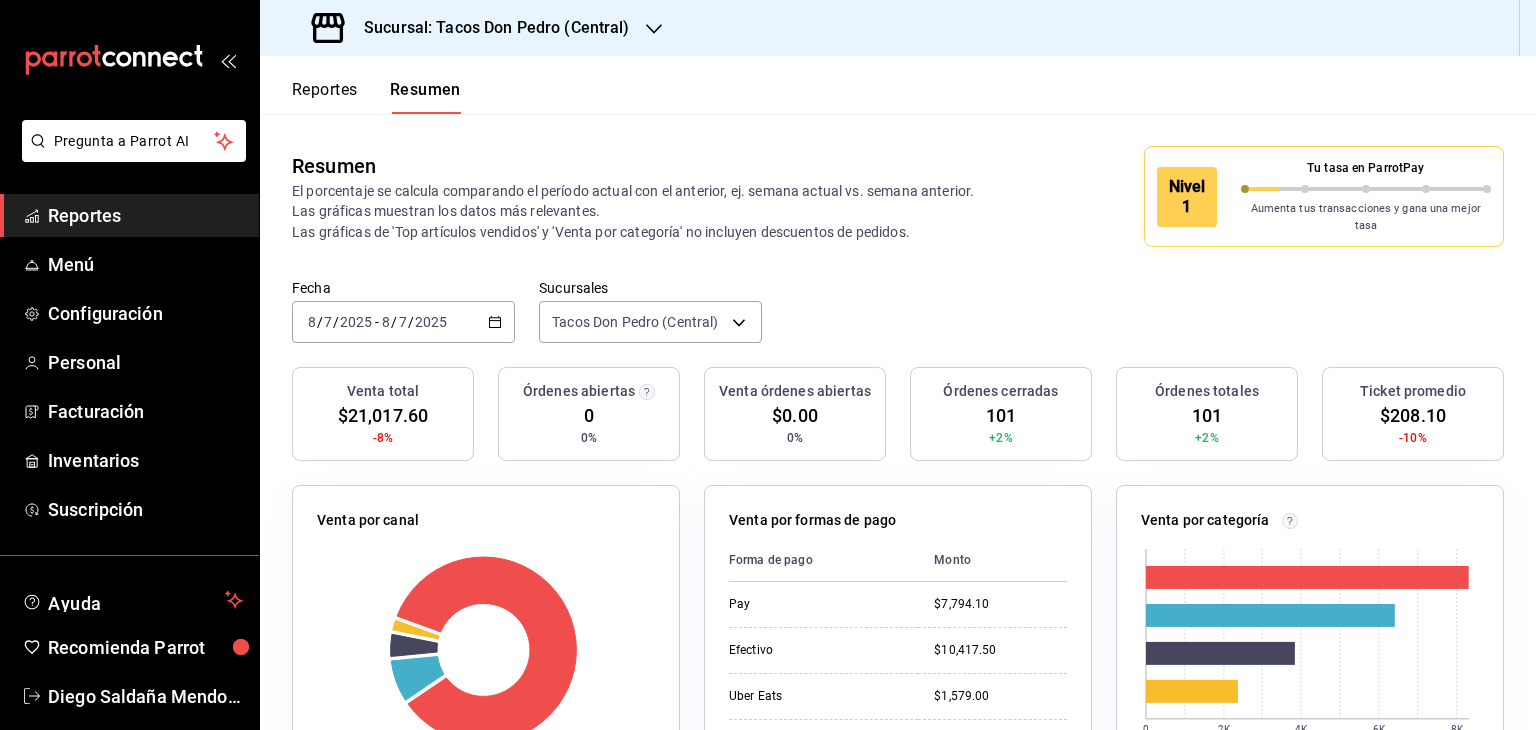 scroll, scrollTop: 0, scrollLeft: 0, axis: both 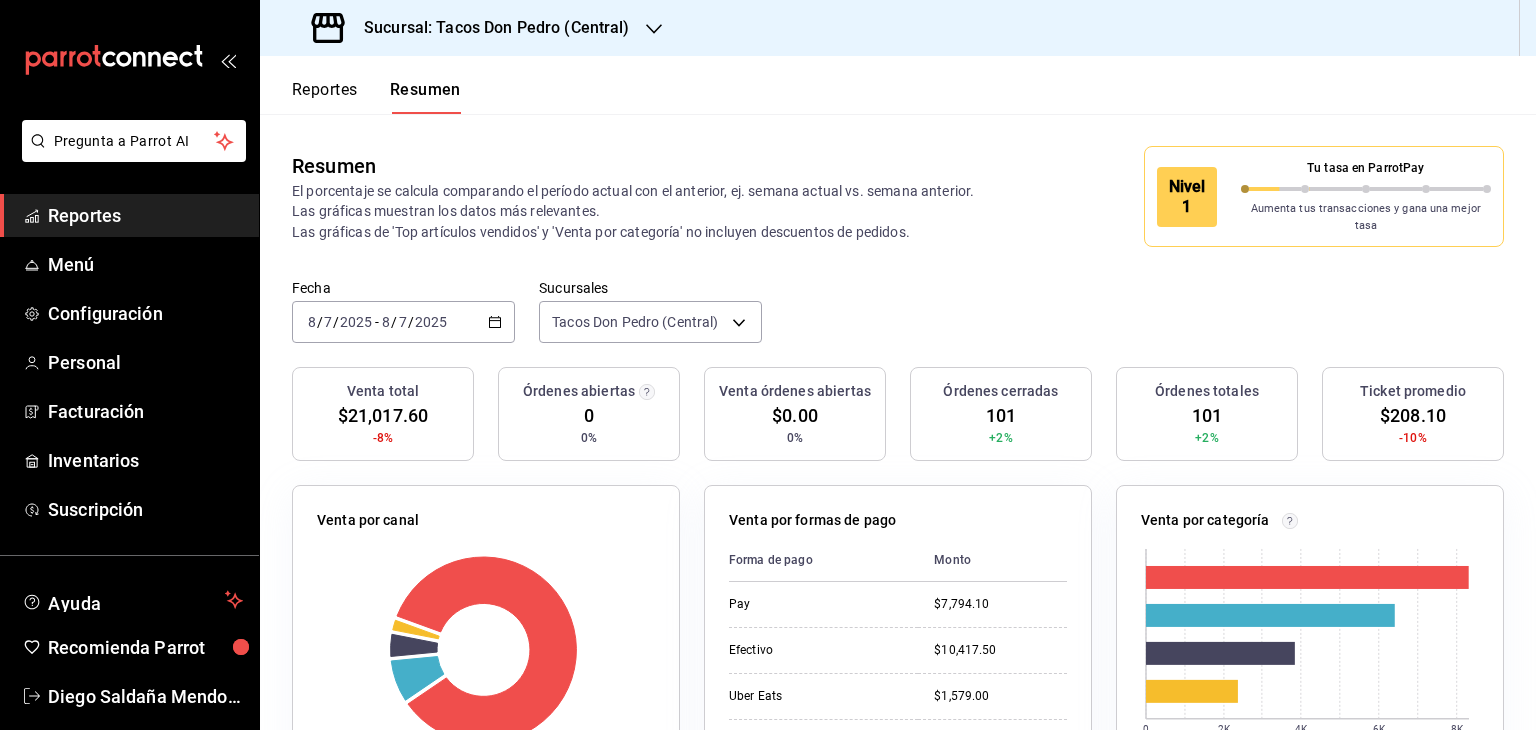 click on "Reportes" at bounding box center (145, 215) 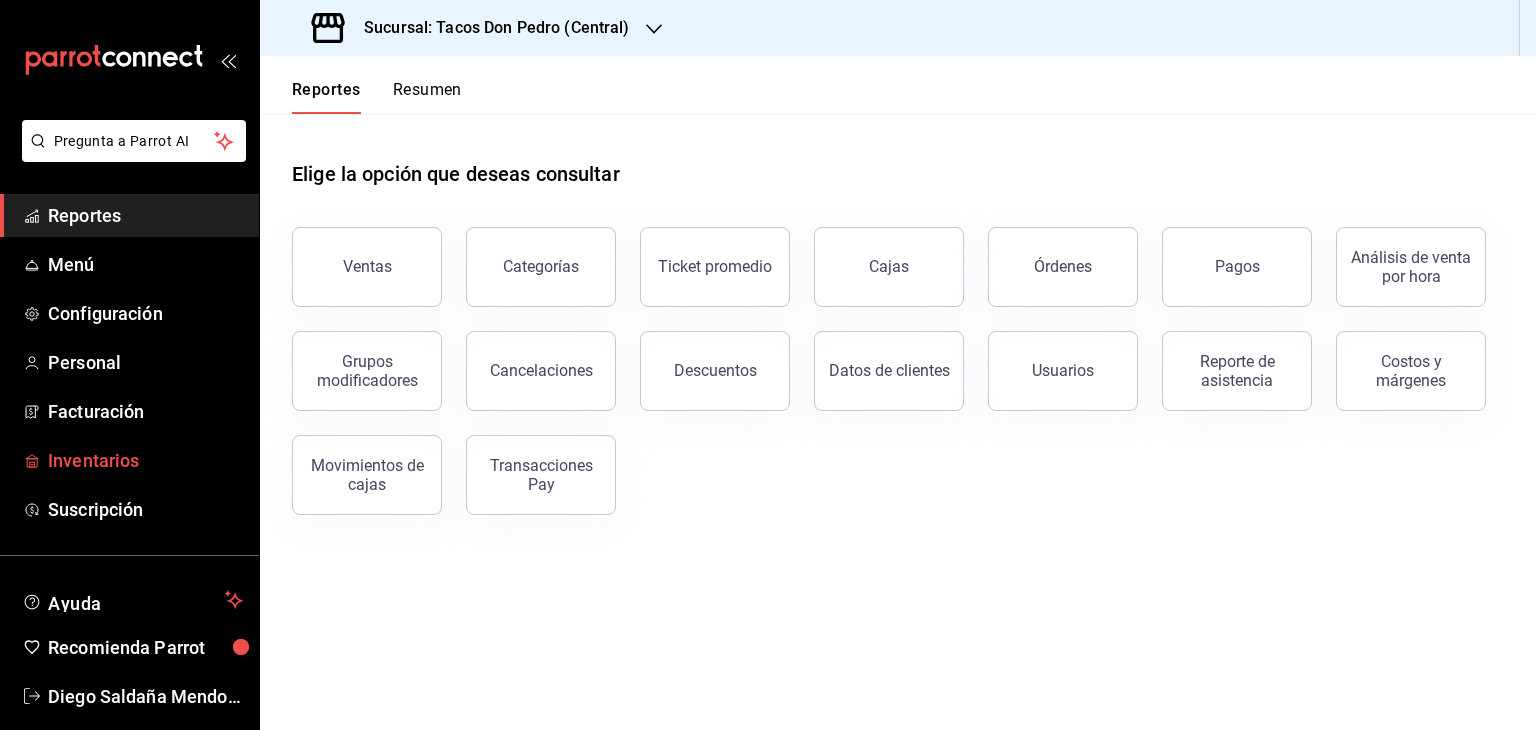 click on "Inventarios" at bounding box center (145, 460) 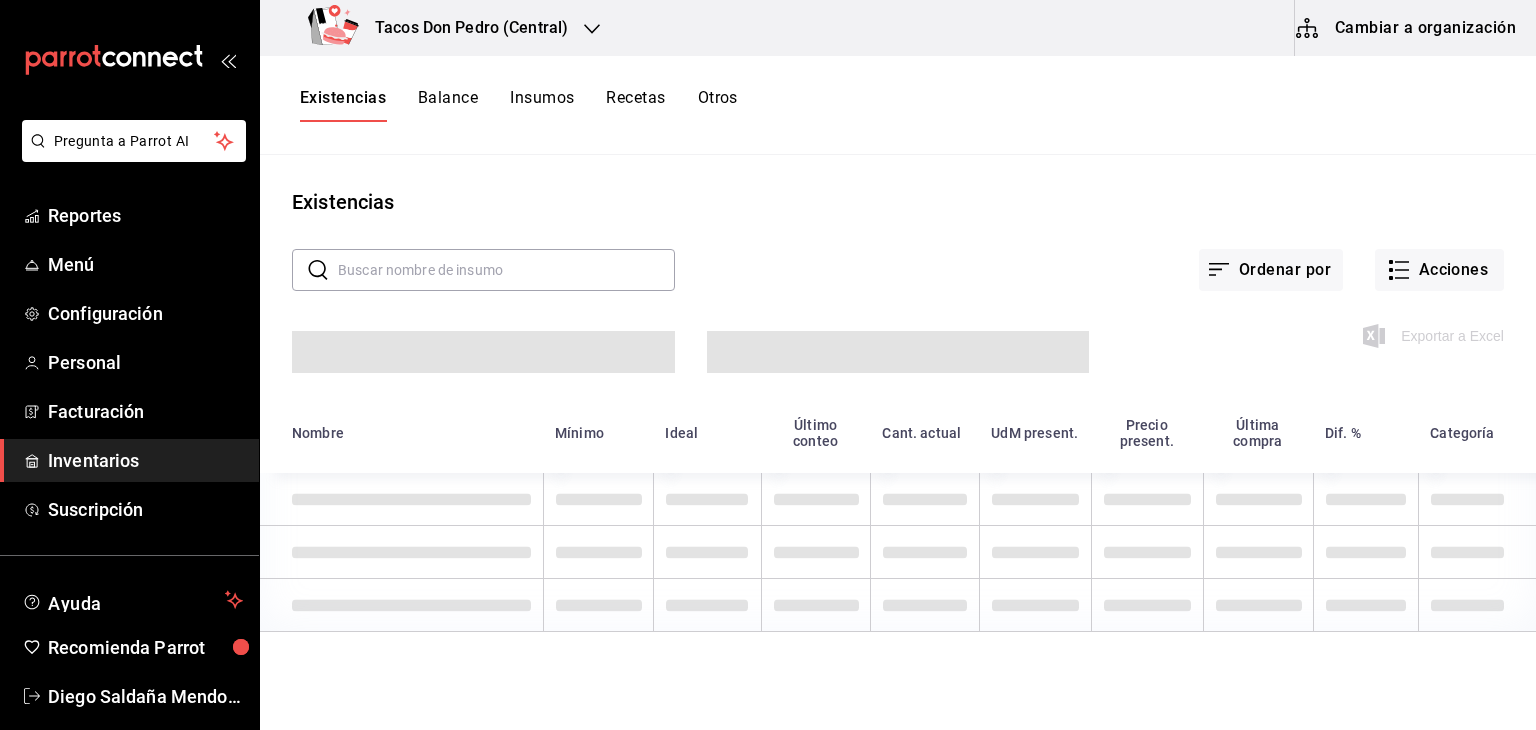 click on "Cambiar a organización" at bounding box center (1407, 28) 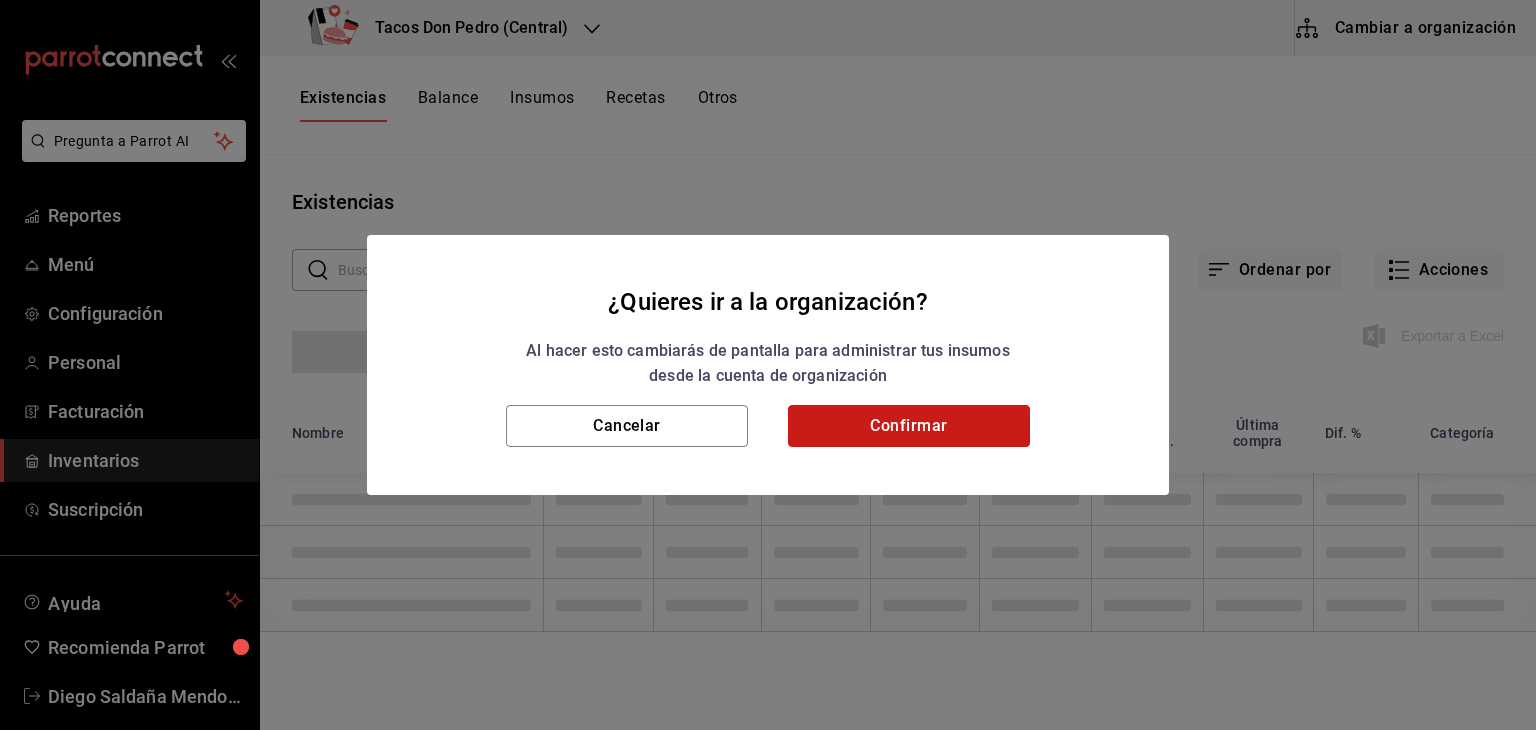 click on "Confirmar" at bounding box center (909, 426) 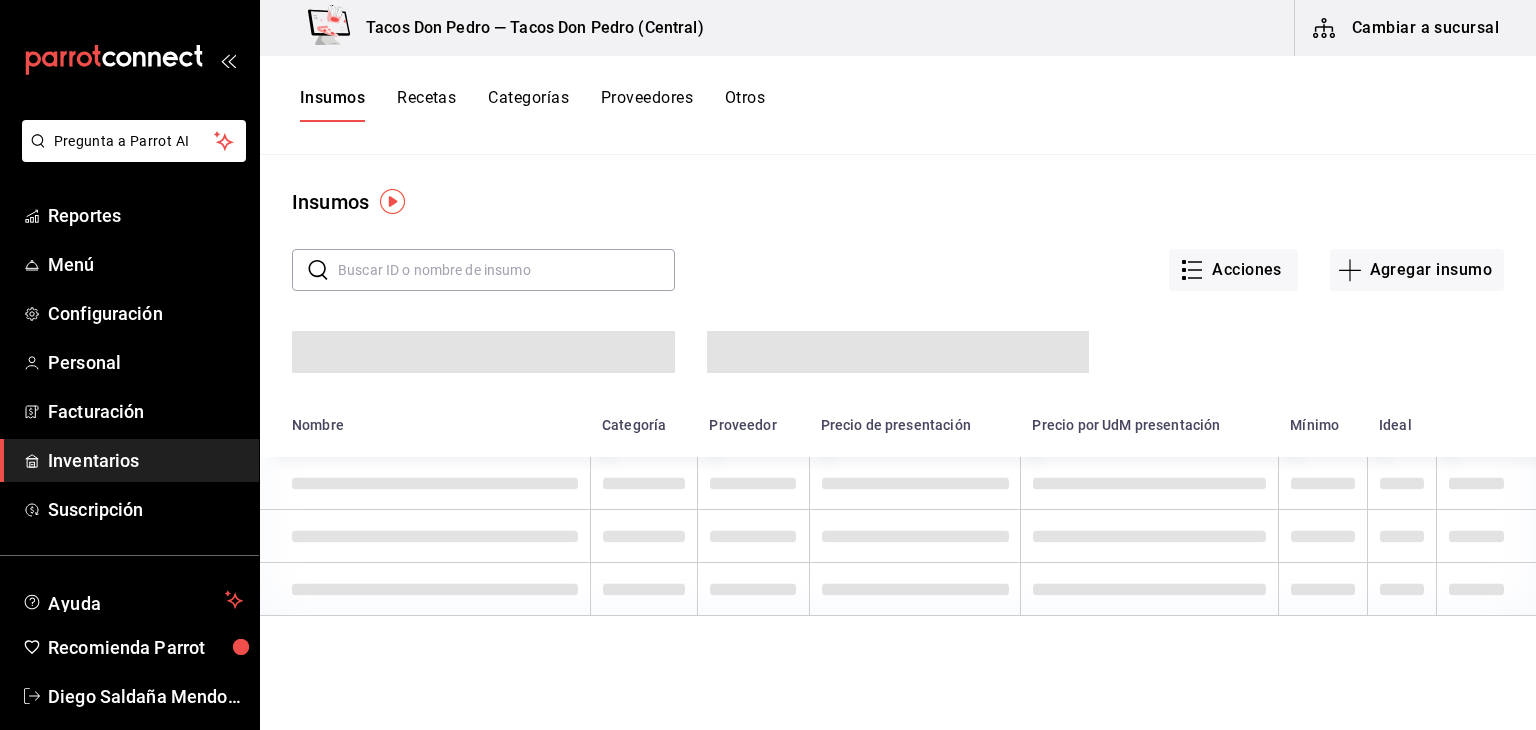 click on "Otros" at bounding box center (745, 105) 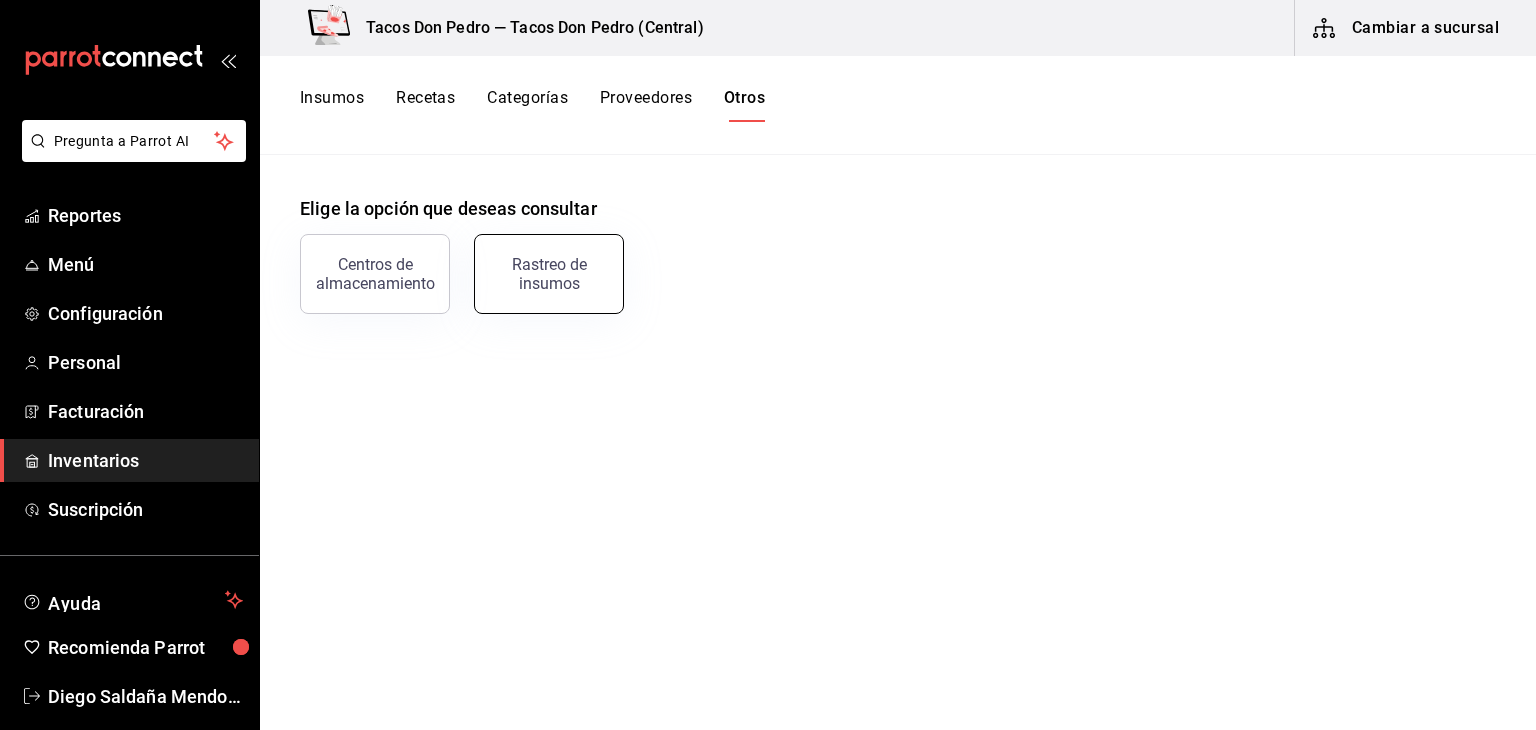 click on "Rastreo de insumos" at bounding box center (549, 274) 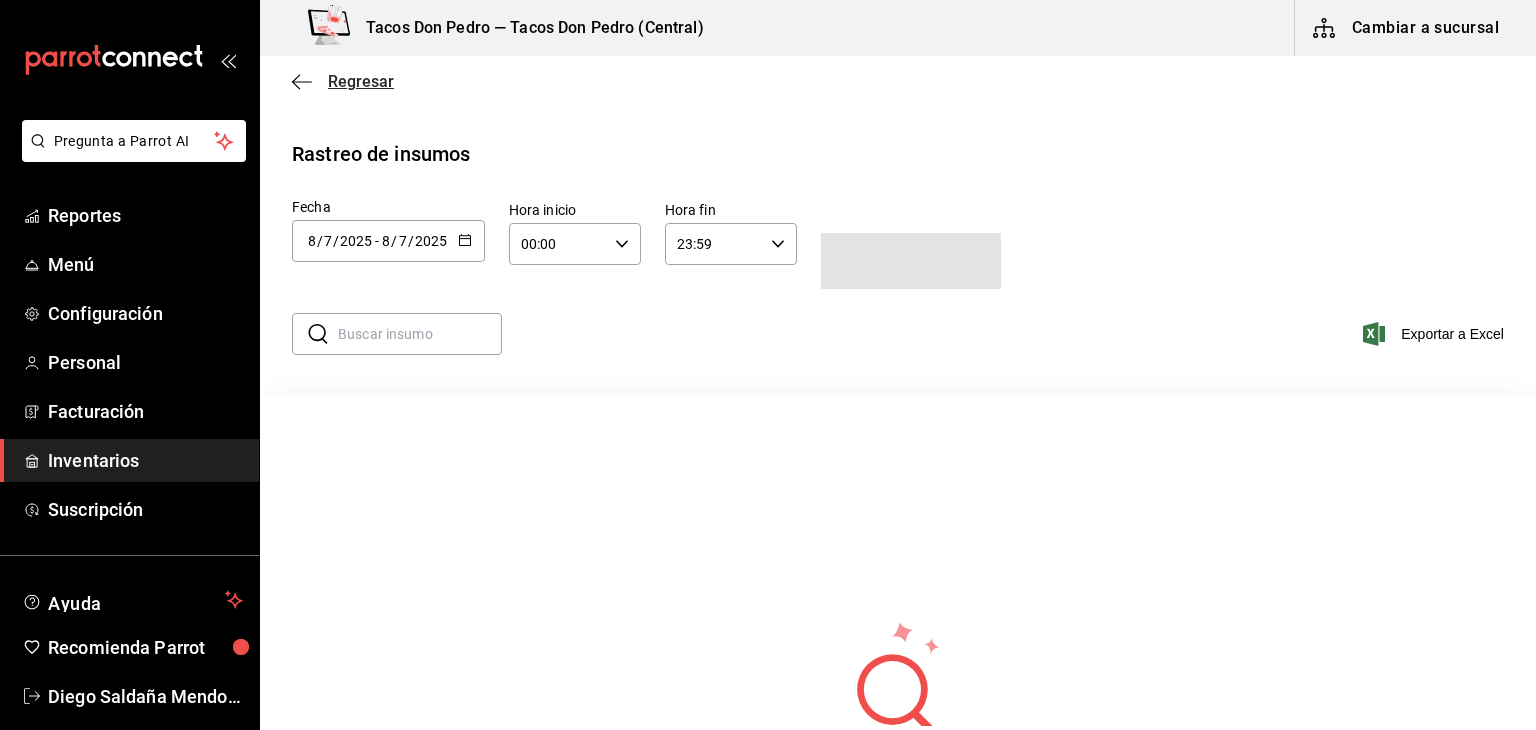 click 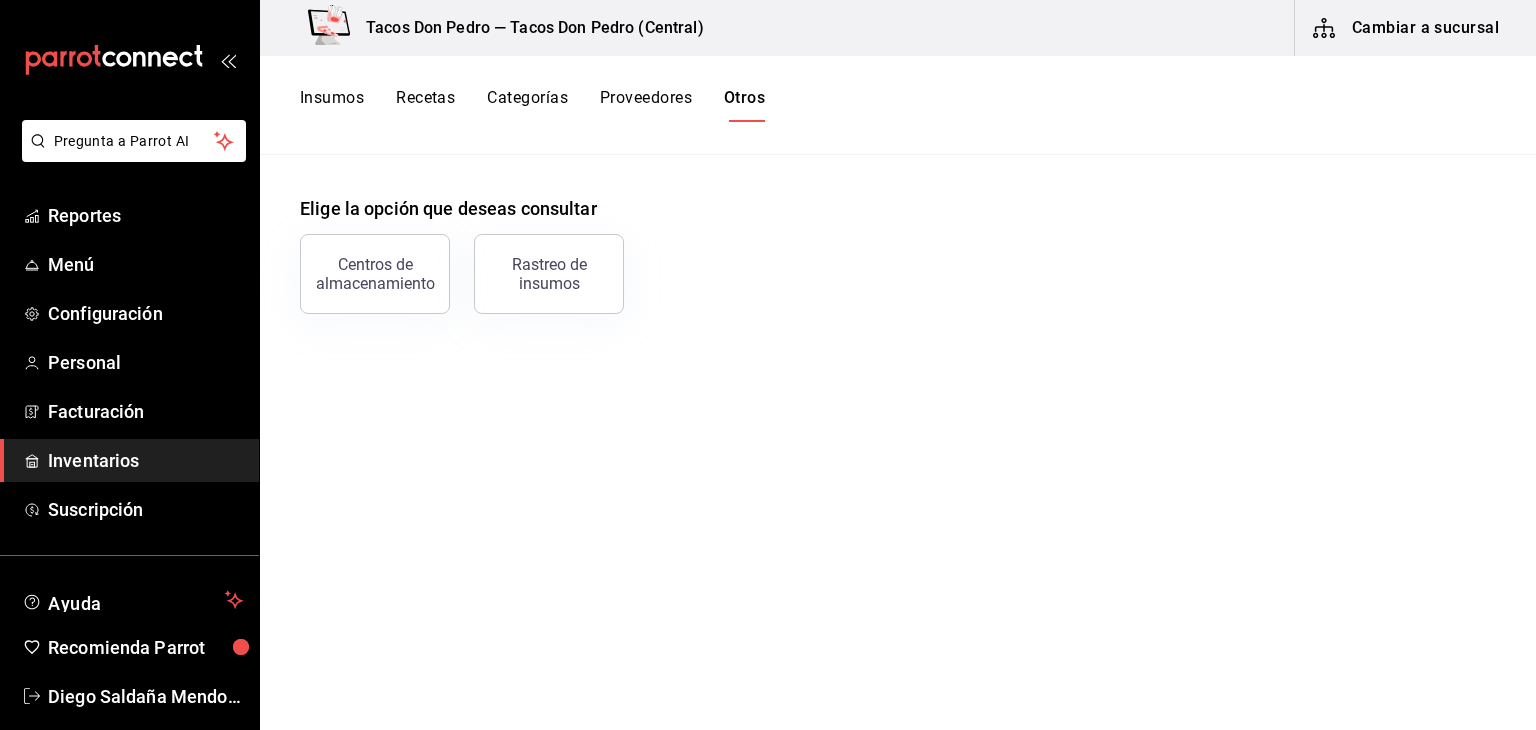 click on "Insumos" at bounding box center [332, 105] 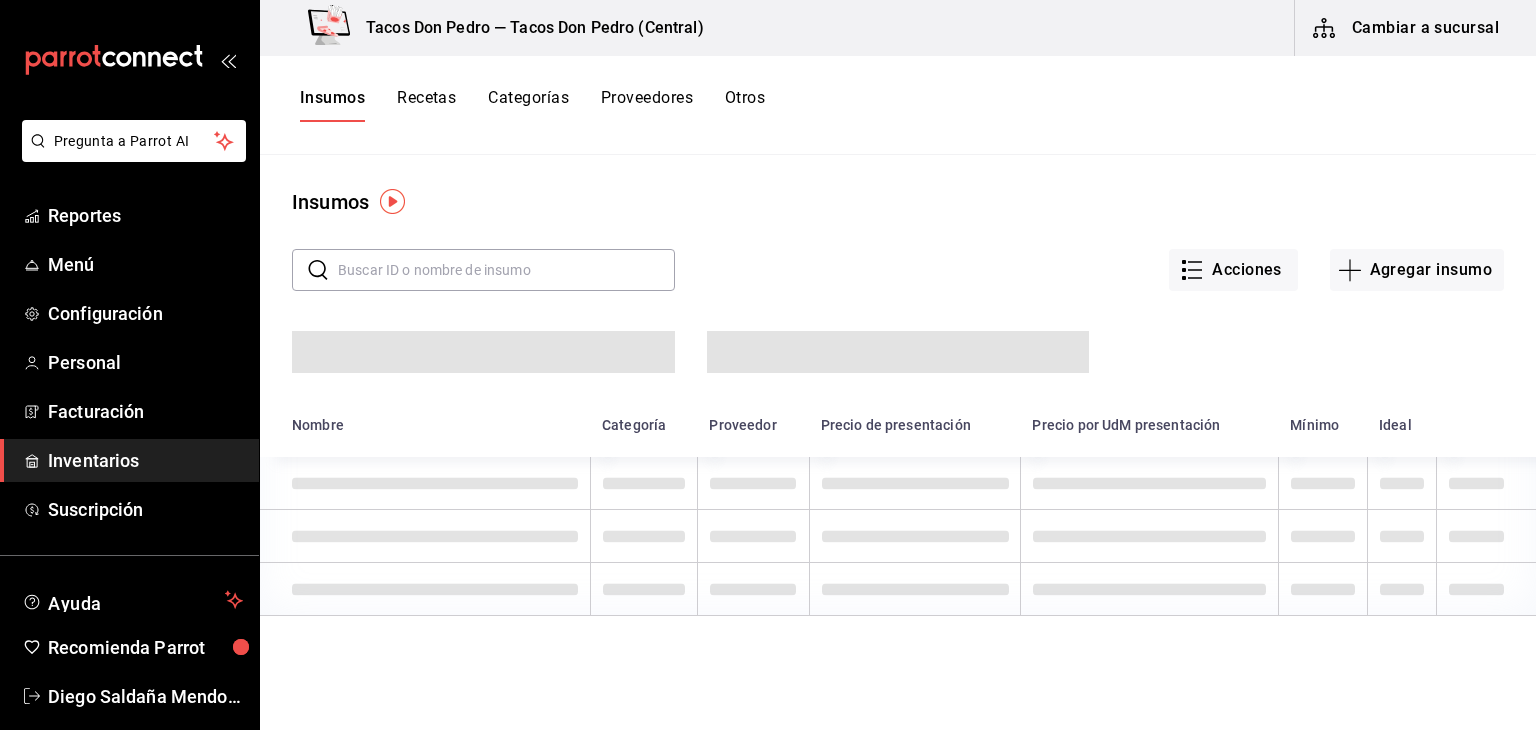 click at bounding box center (506, 270) 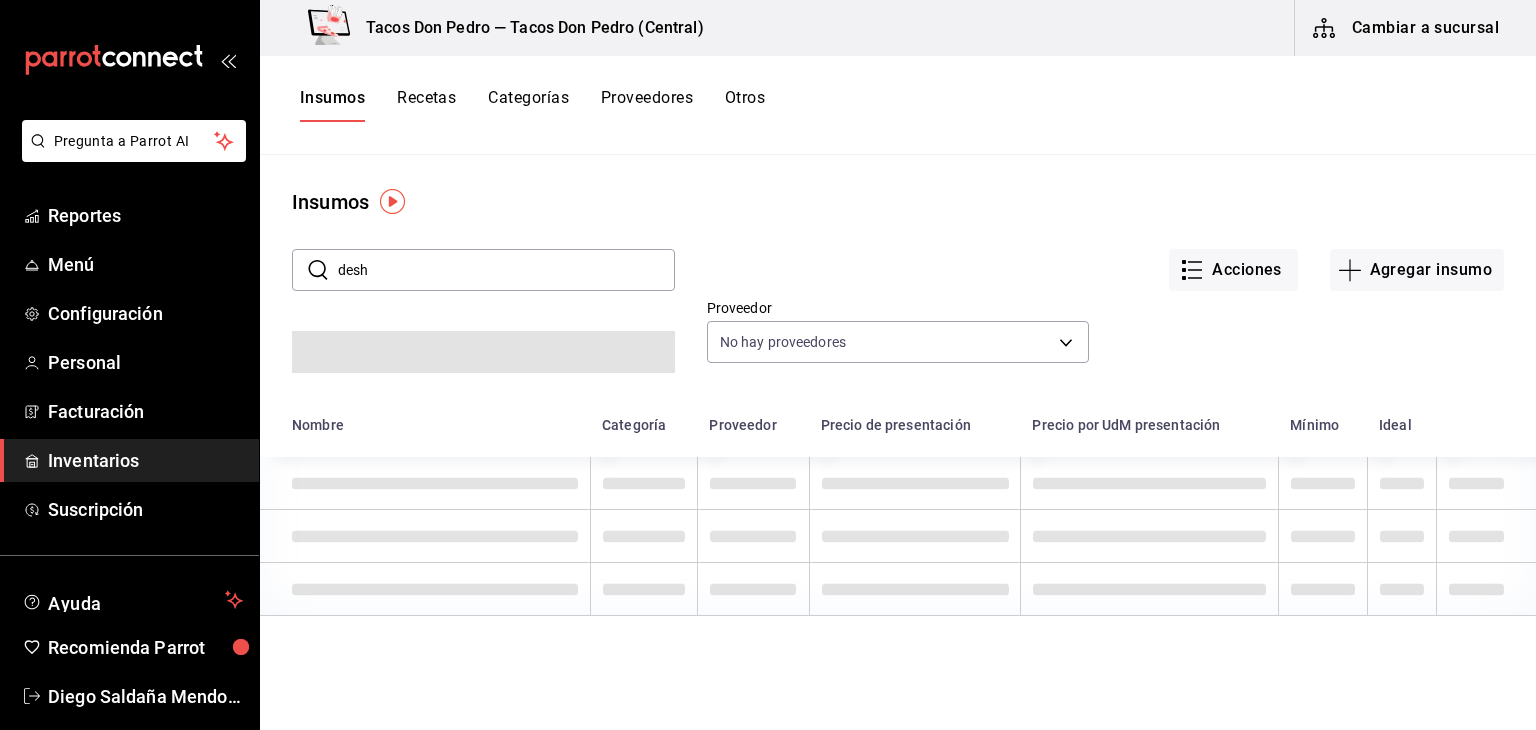 click on "desh" at bounding box center (506, 270) 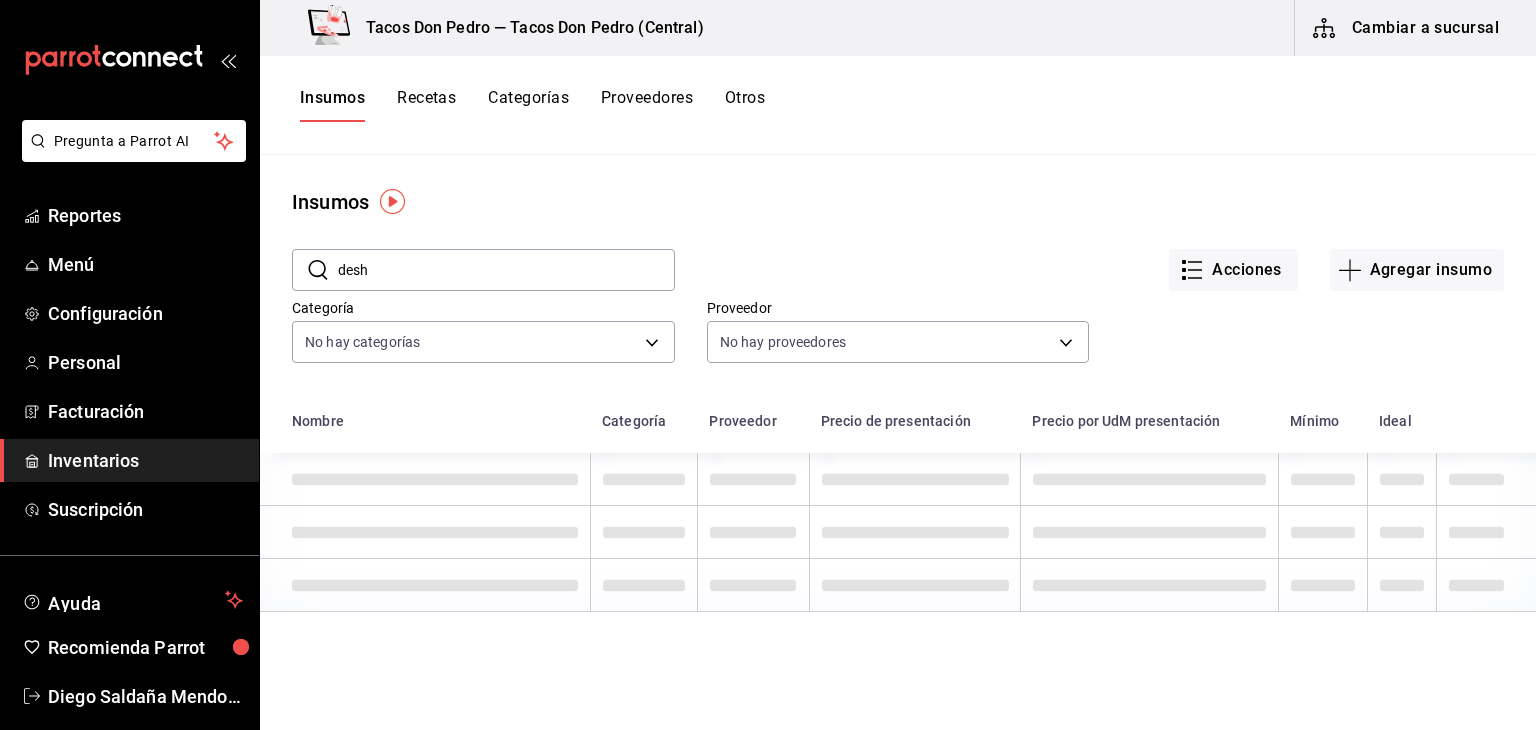click on "desh" at bounding box center [506, 270] 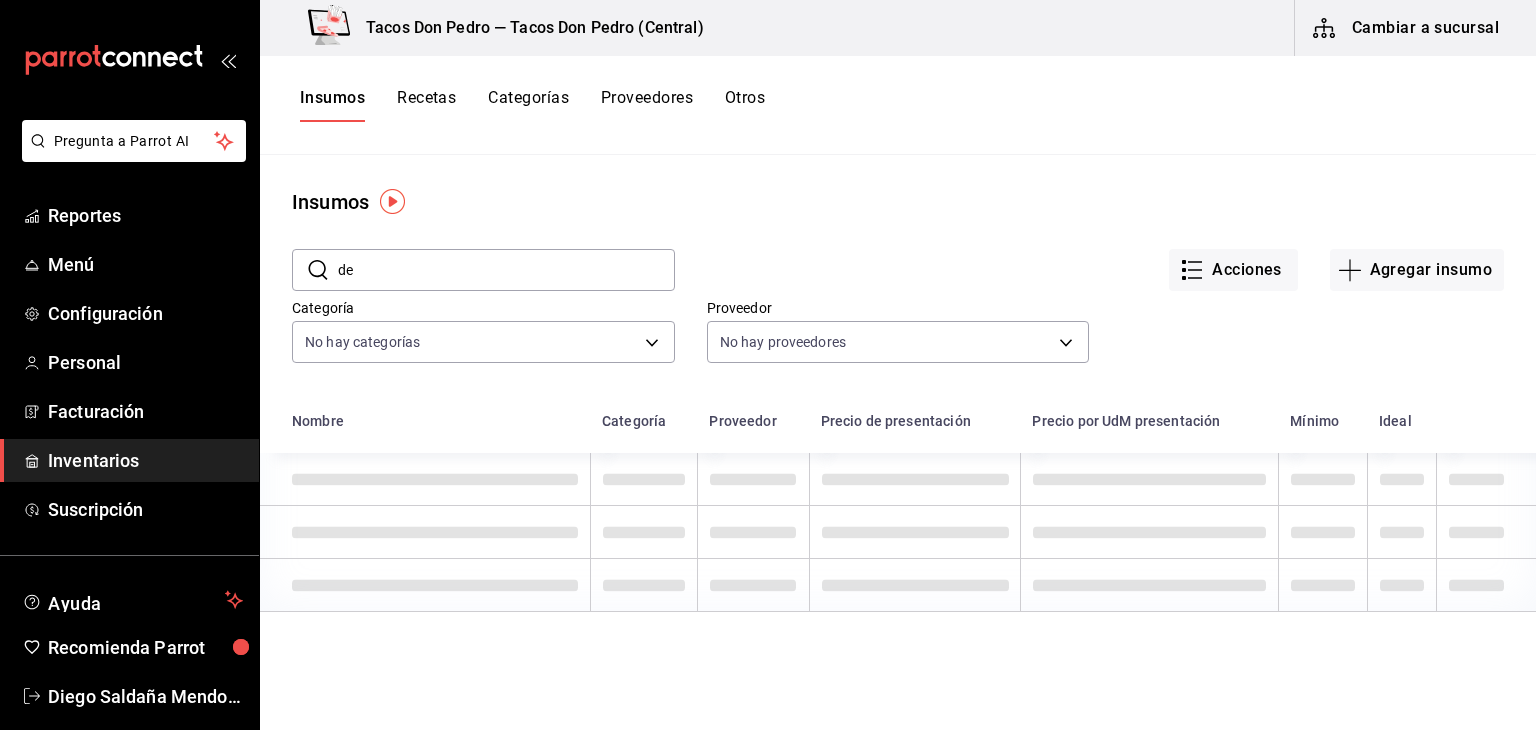 type on "d" 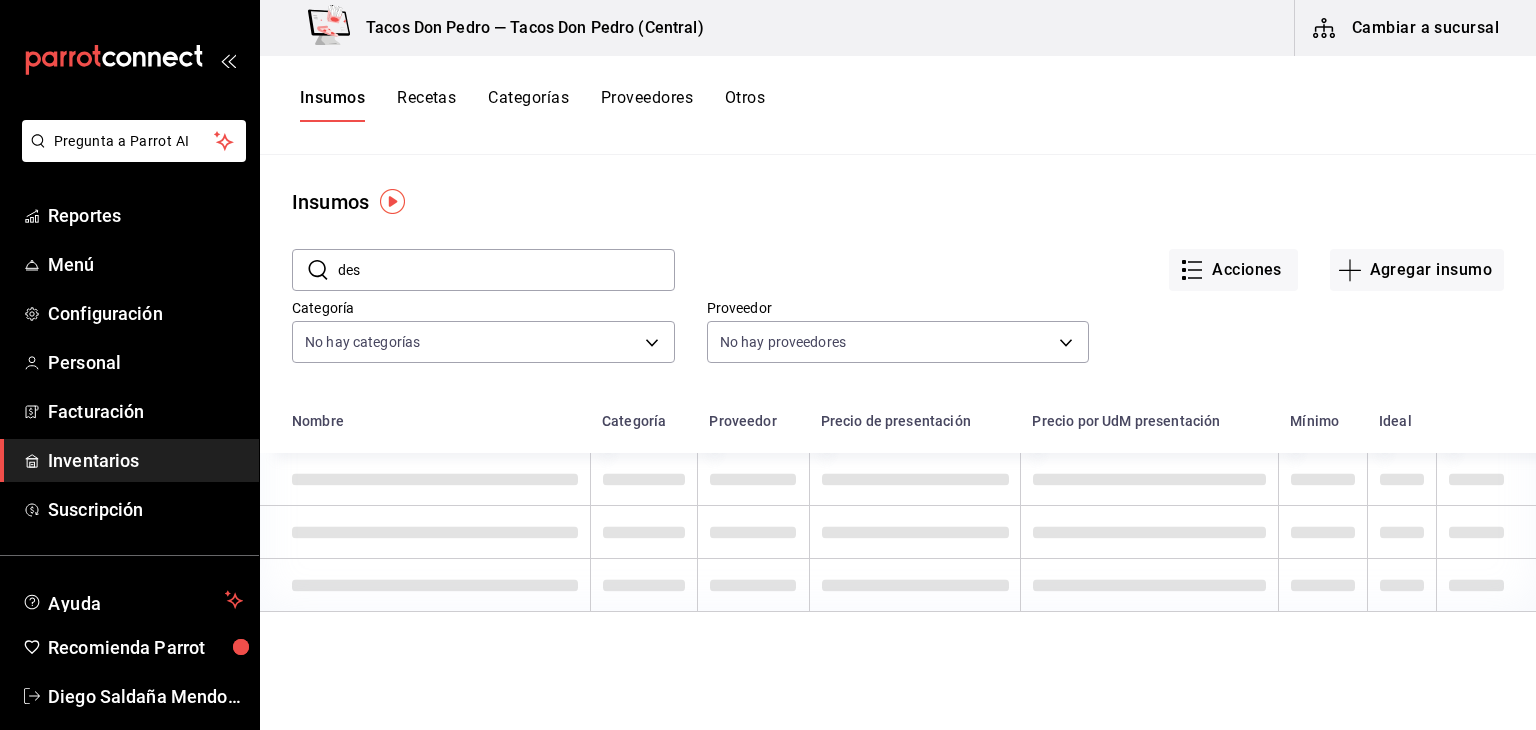 type on "desh" 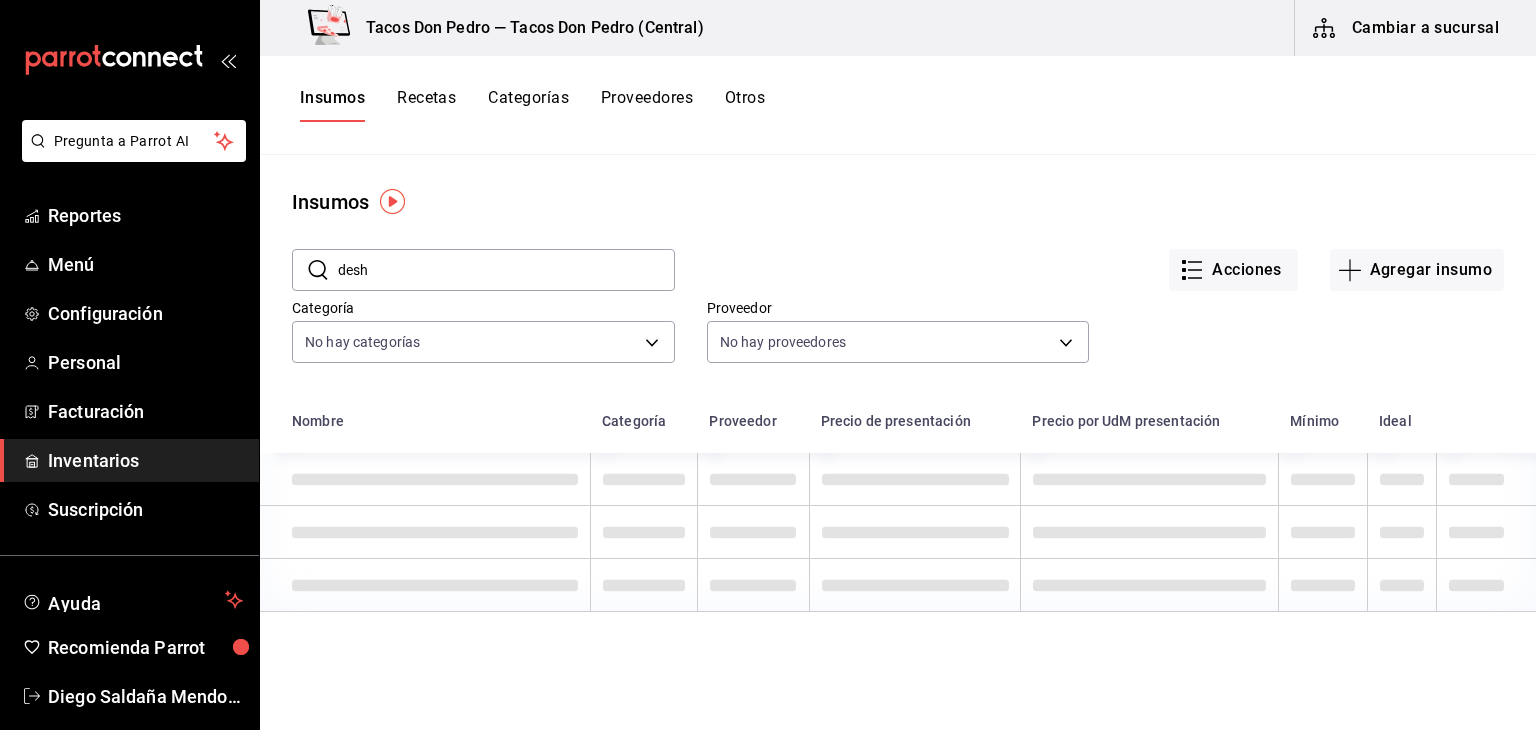 click on "Otros" at bounding box center (745, 105) 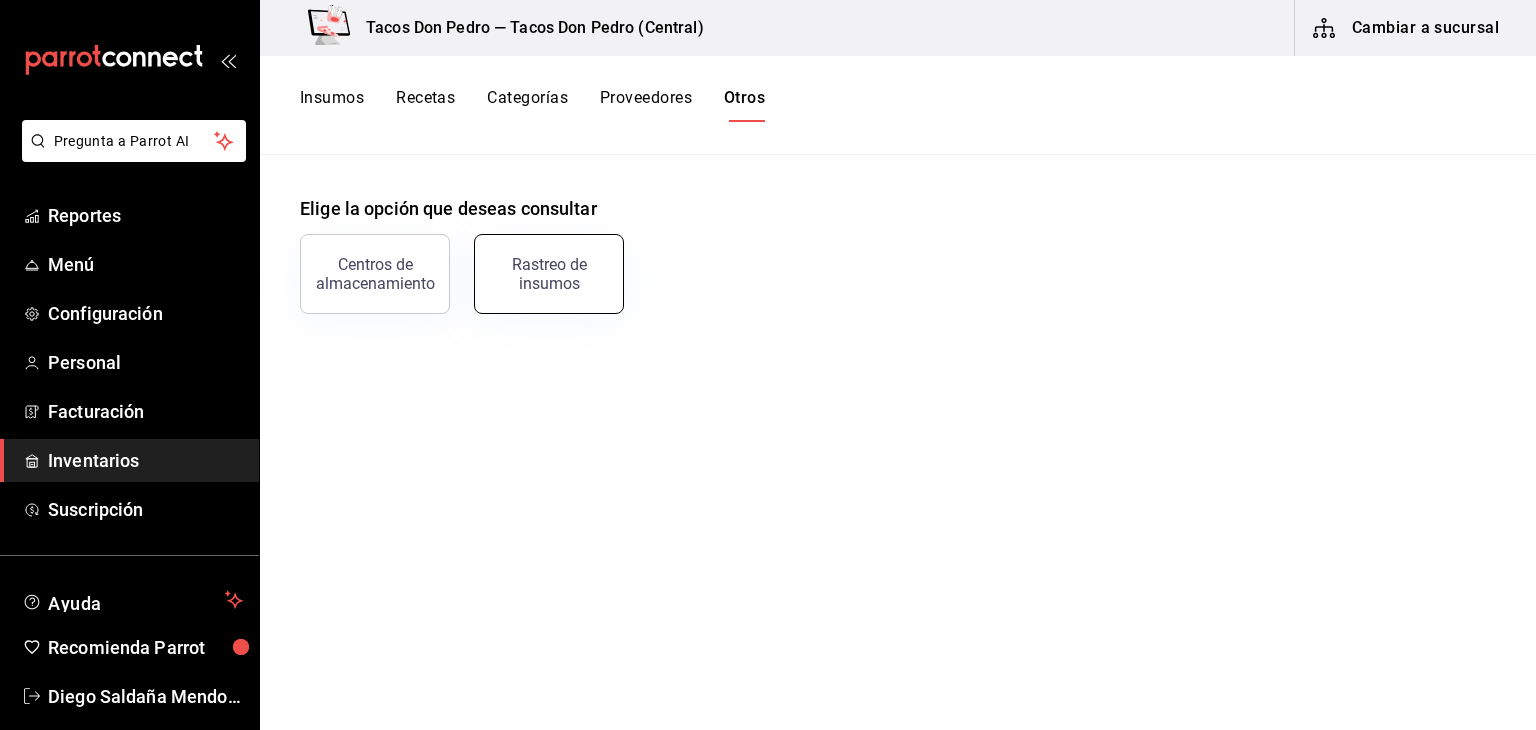 click on "Rastreo de insumos" at bounding box center [549, 274] 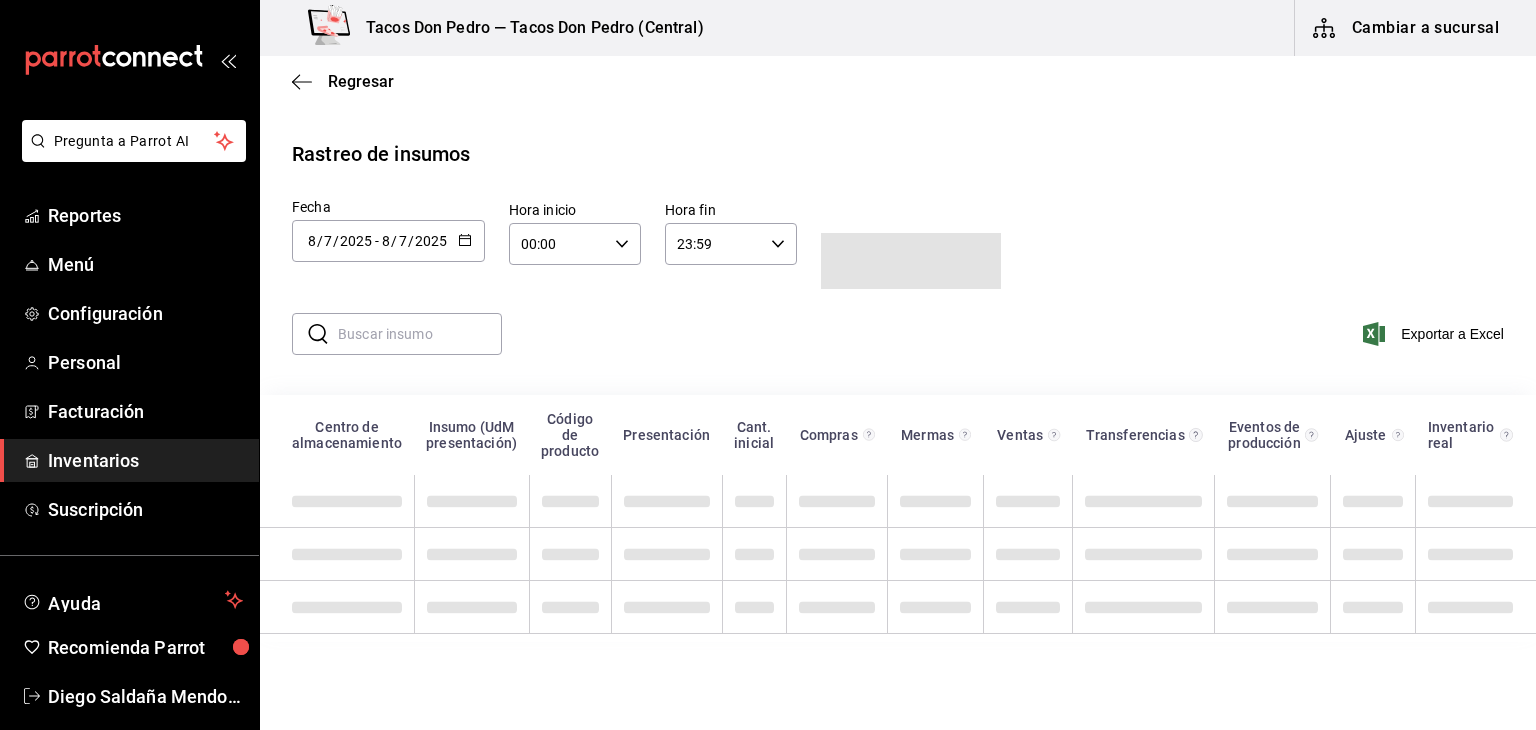 click at bounding box center (420, 334) 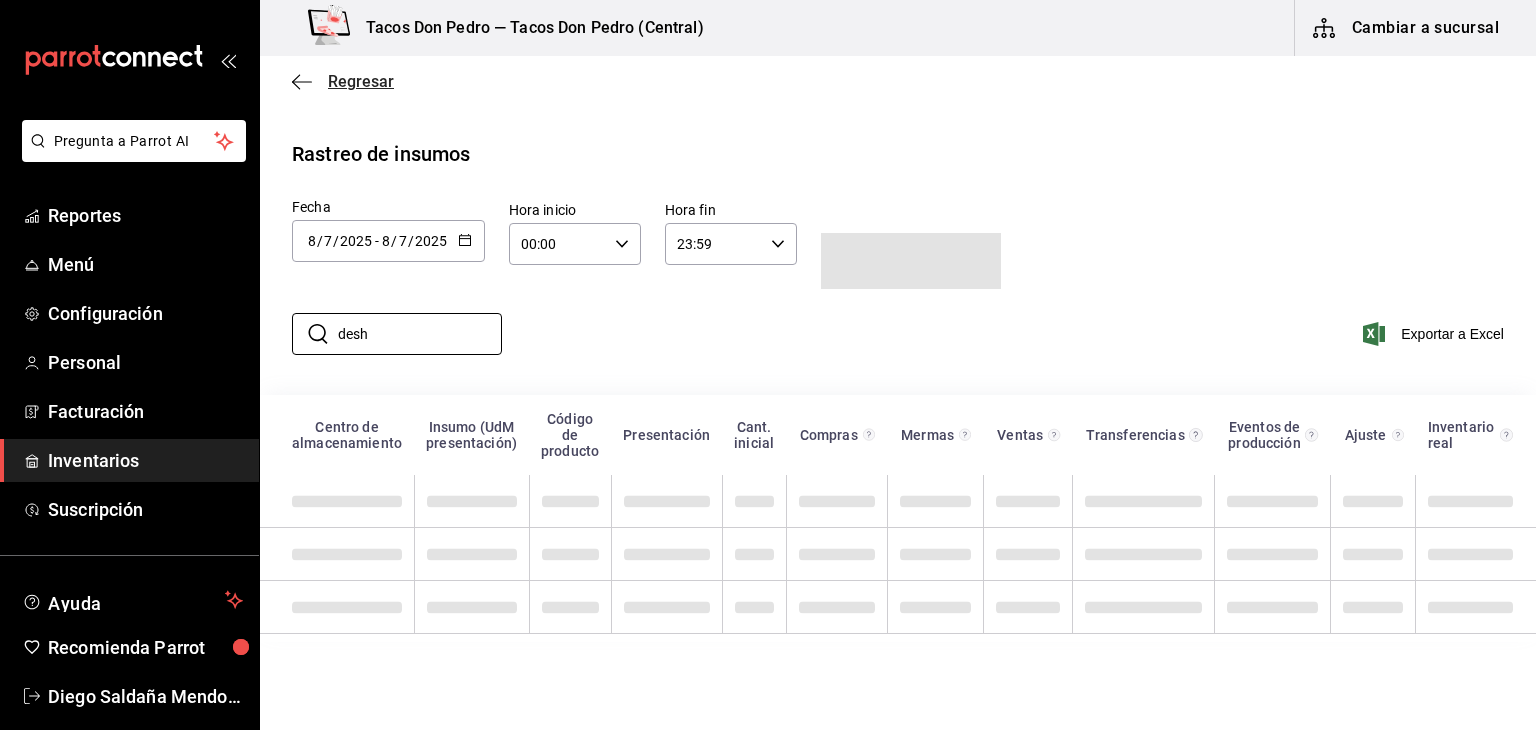 click 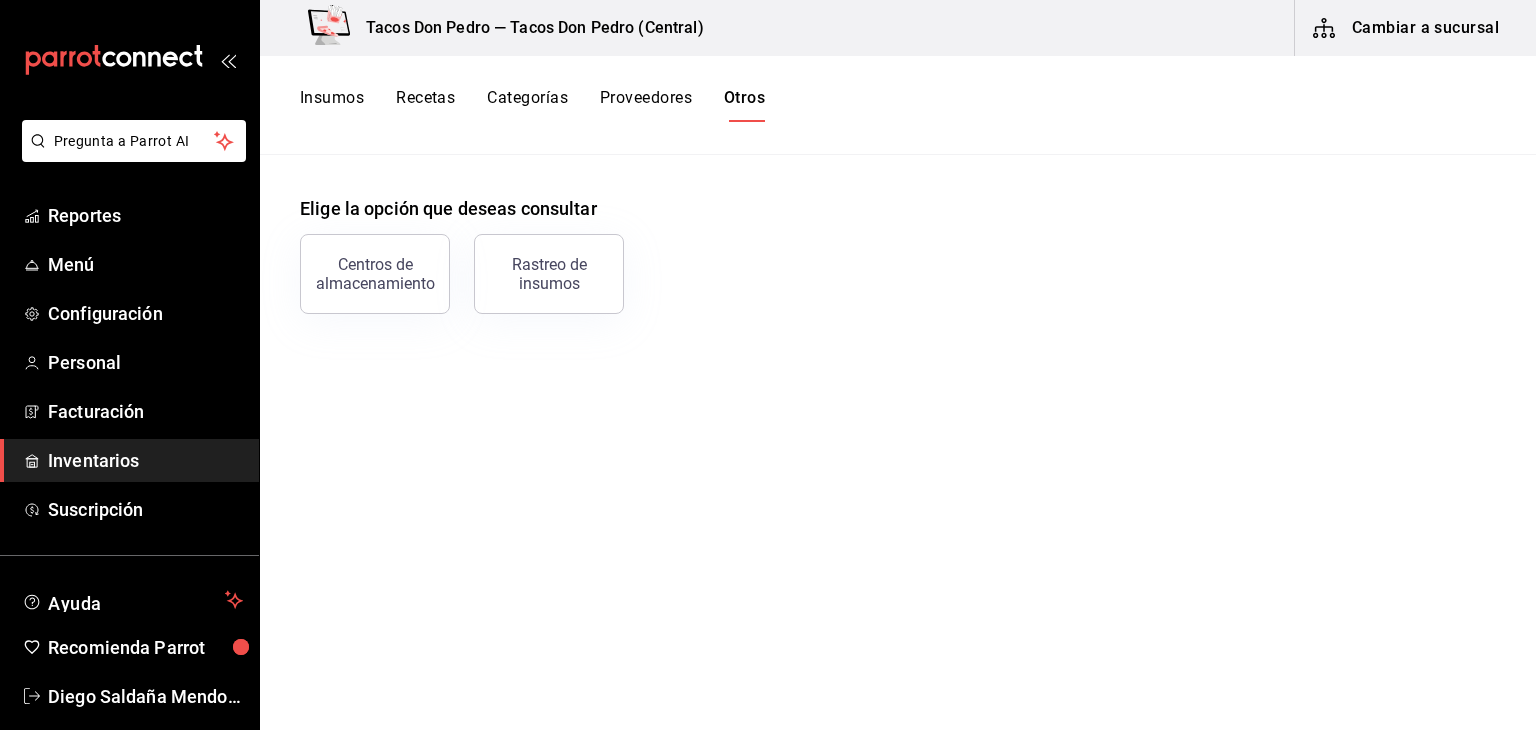 click on "Cambiar a sucursal" at bounding box center [1407, 28] 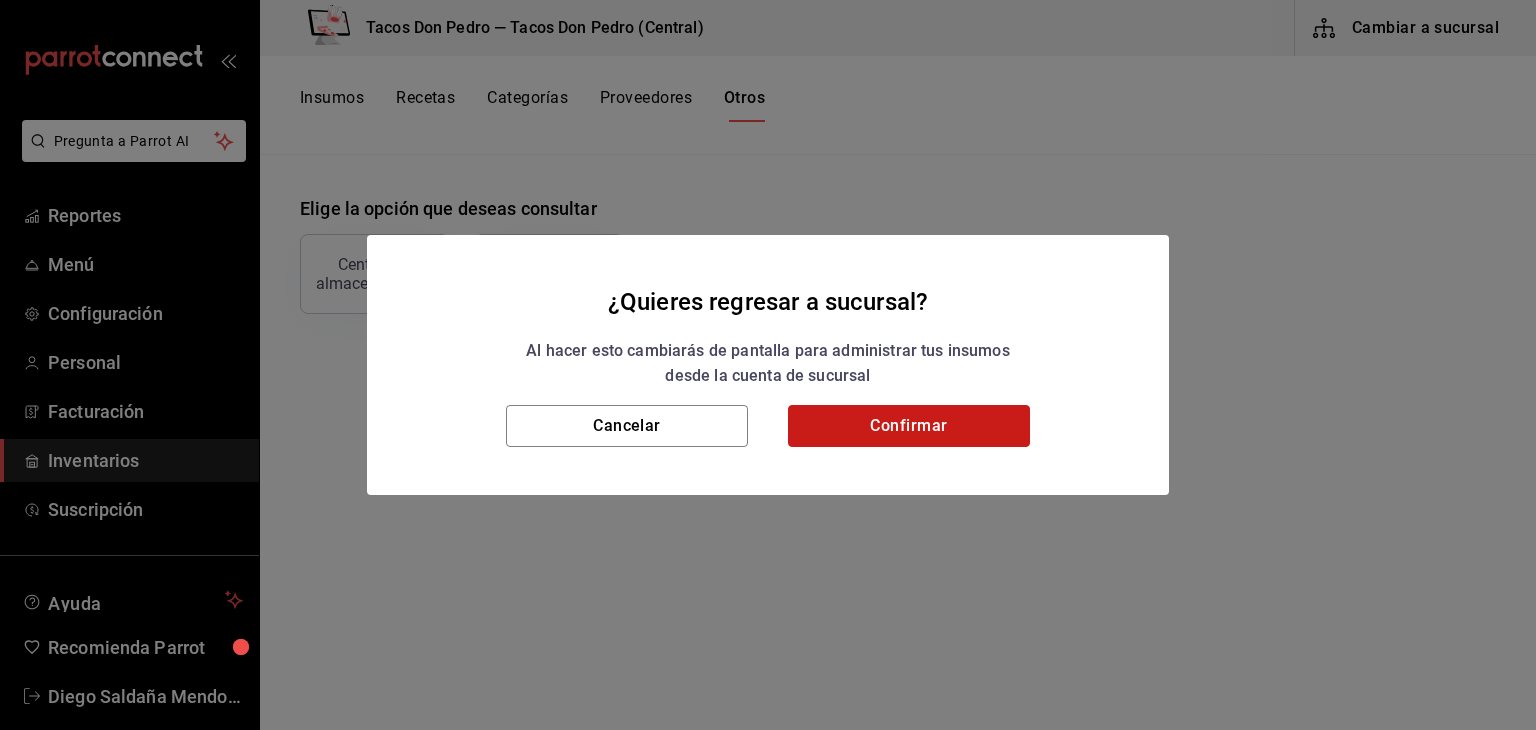 click on "Confirmar" at bounding box center [909, 426] 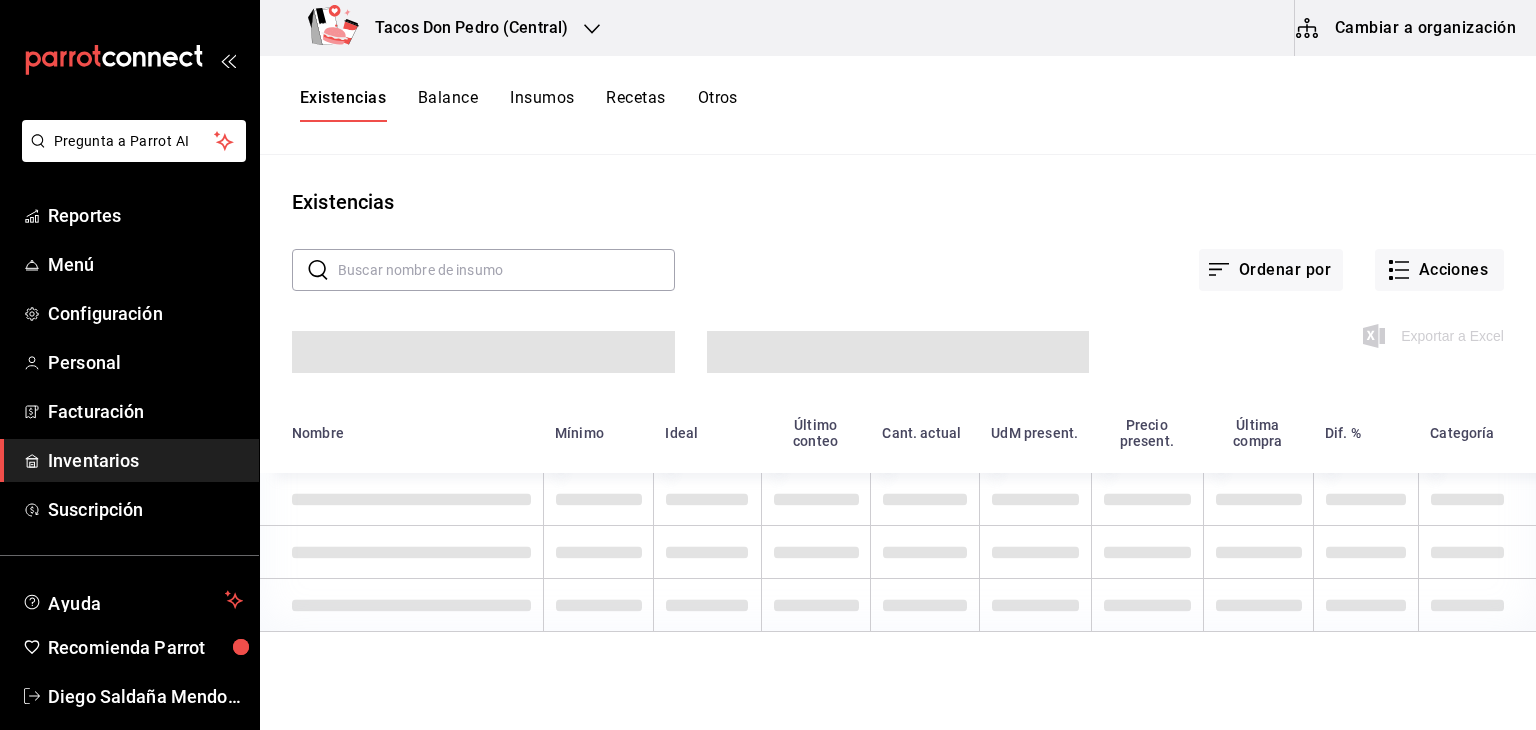 click 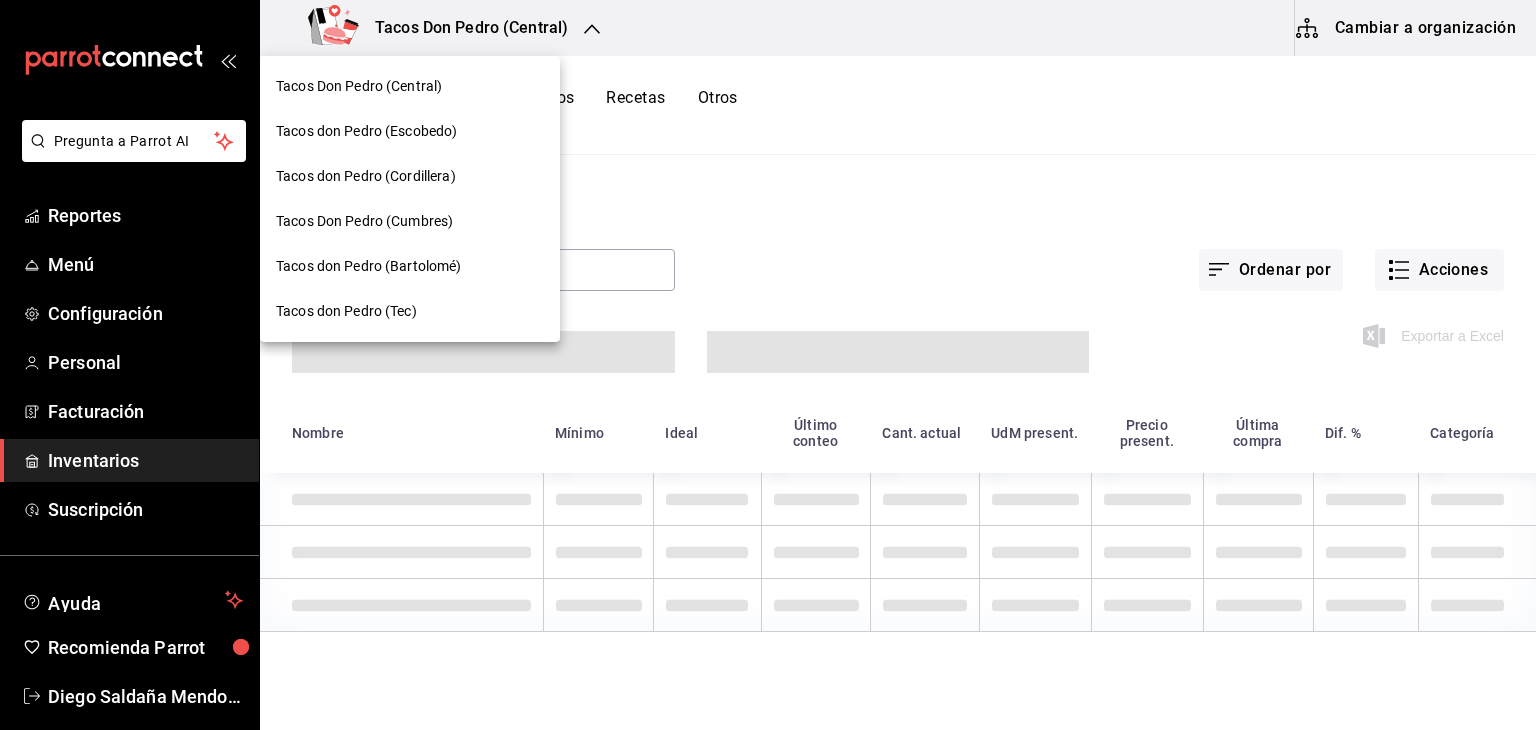 click at bounding box center (768, 365) 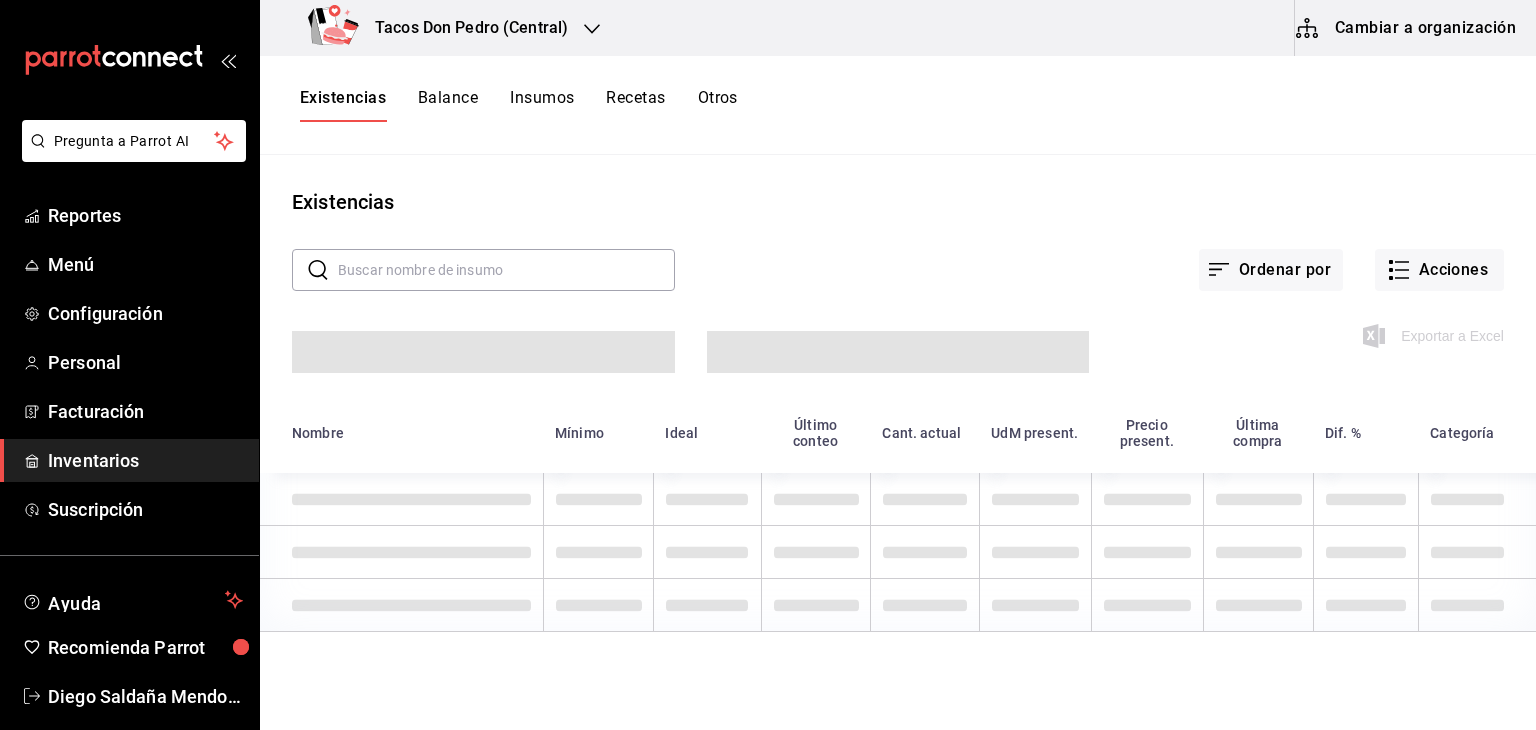 click 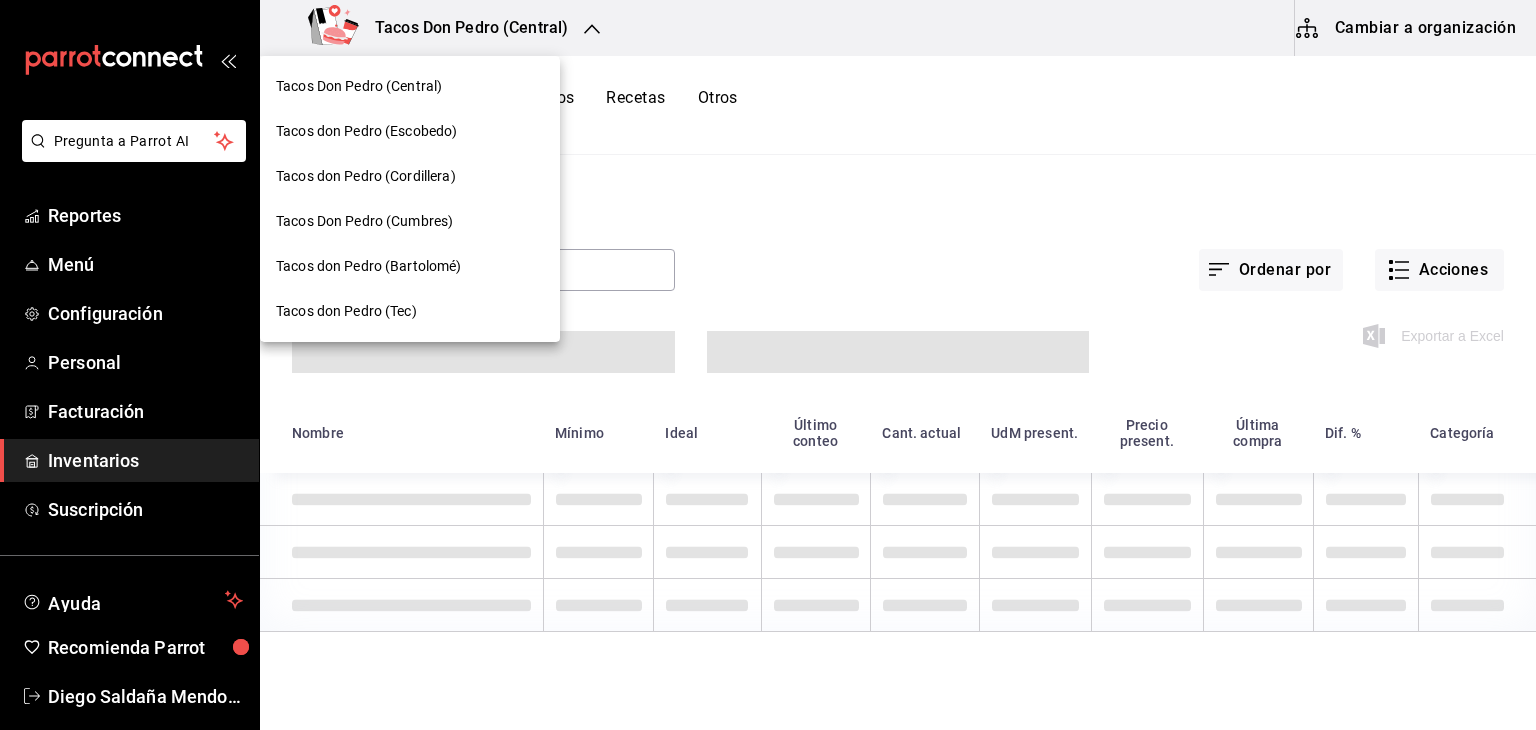 click on "Tacos don Pedro (Escobedo)" at bounding box center [410, 131] 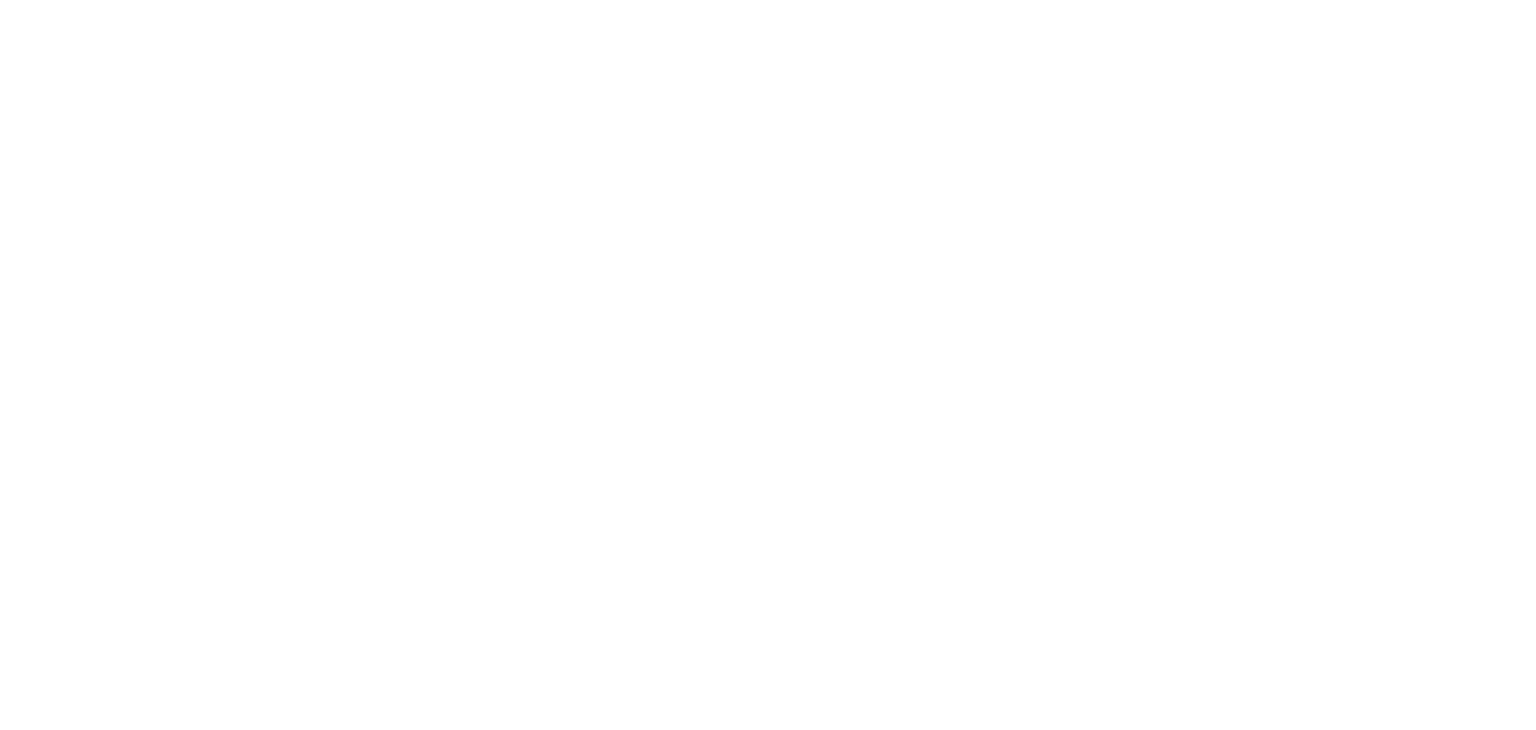 scroll, scrollTop: 0, scrollLeft: 0, axis: both 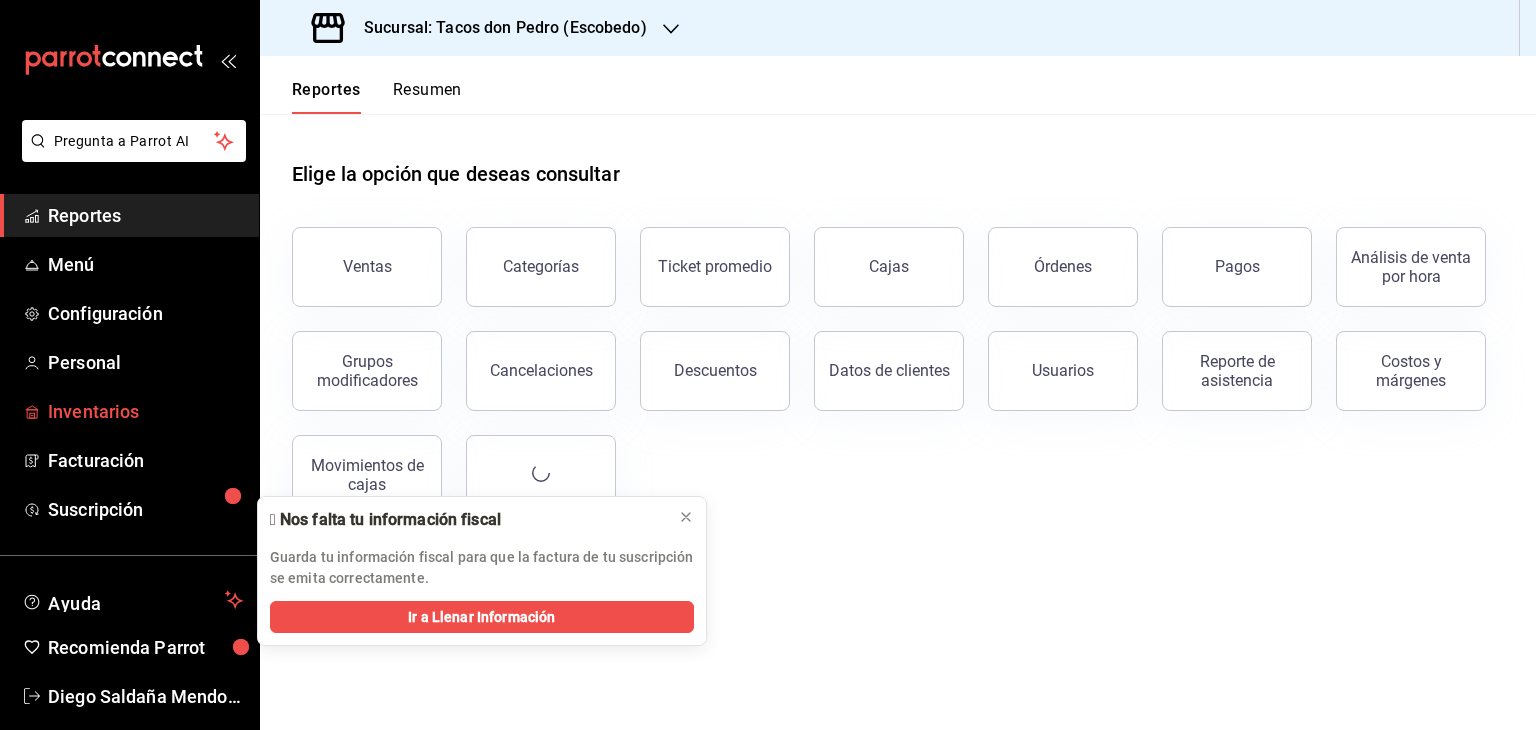 click on "Inventarios" at bounding box center (145, 411) 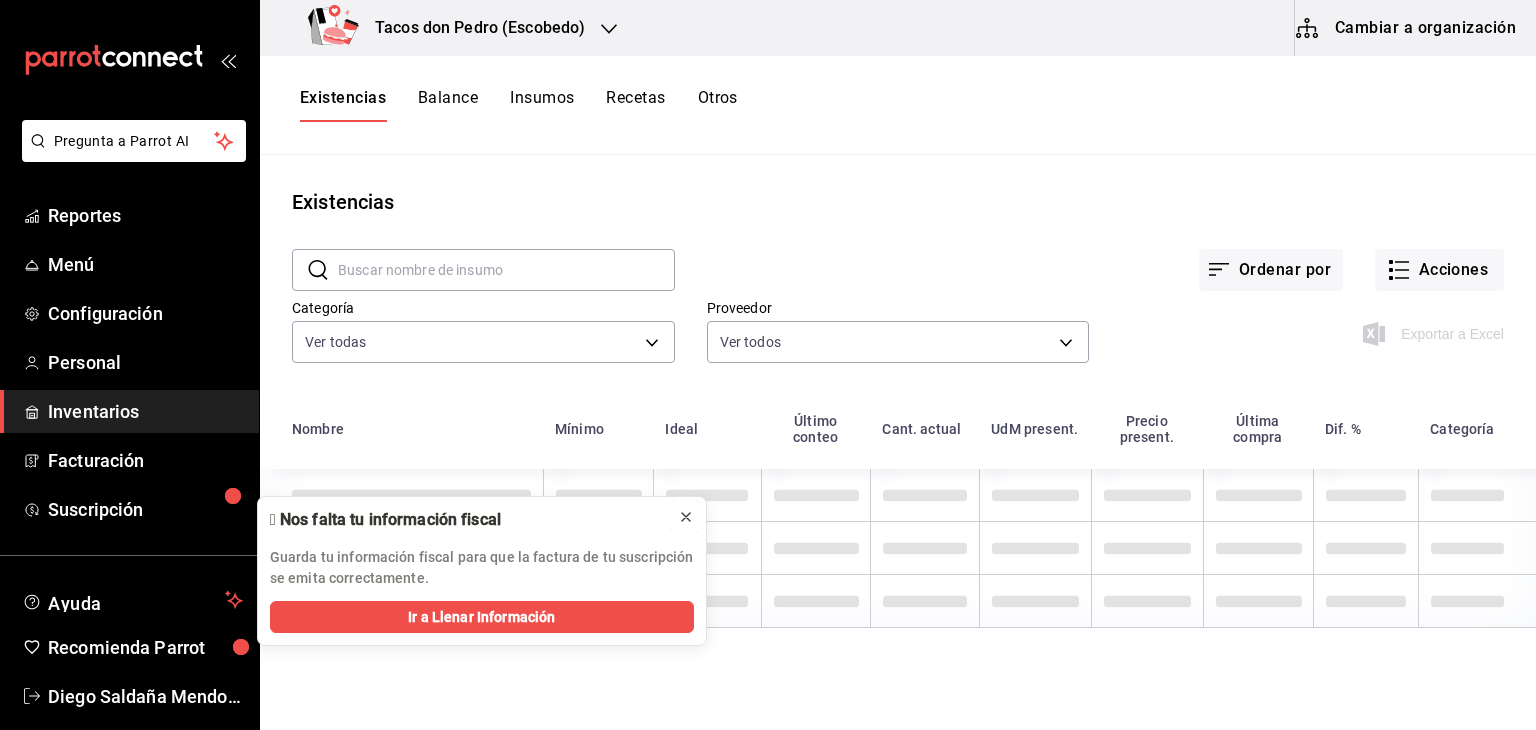 click 